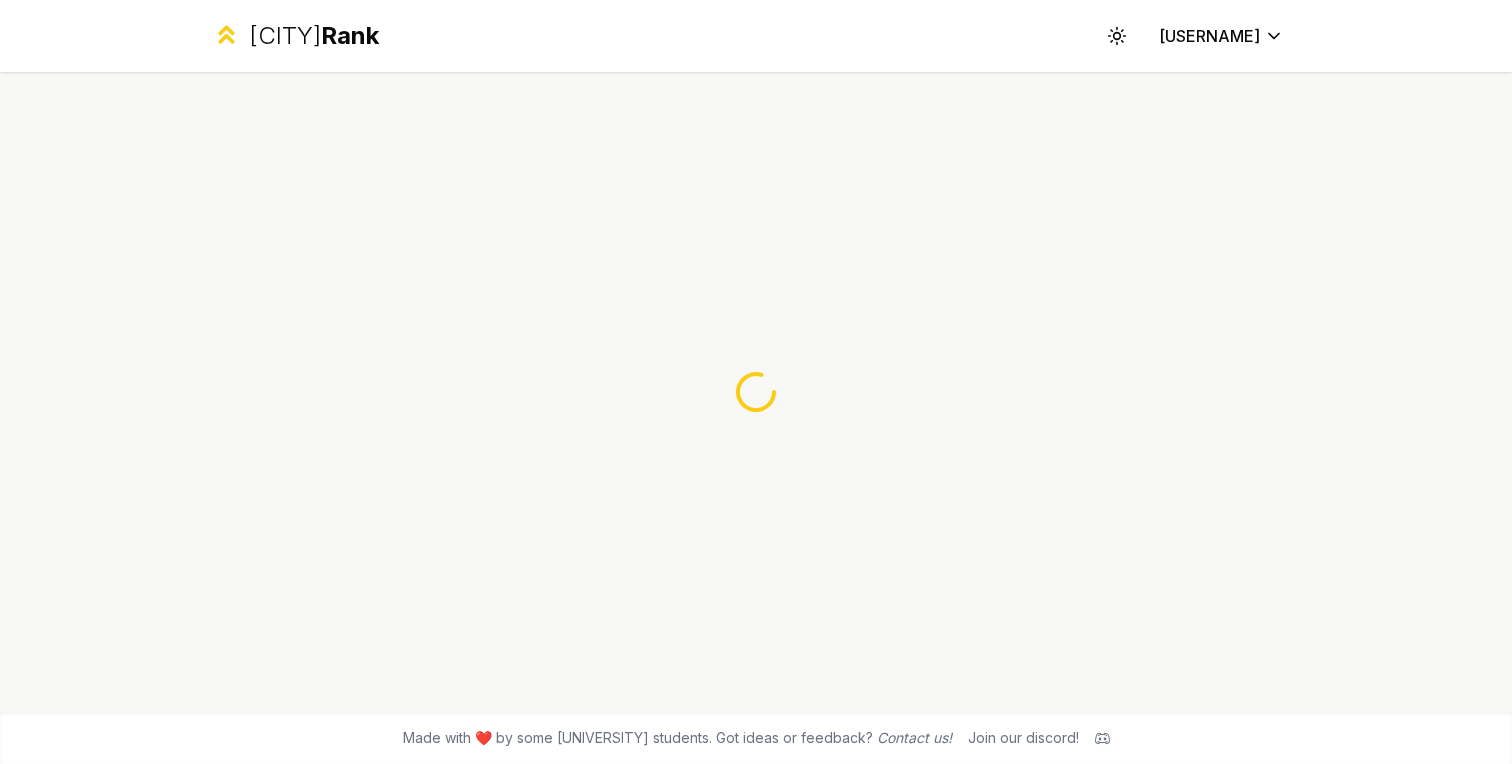 scroll, scrollTop: 0, scrollLeft: 0, axis: both 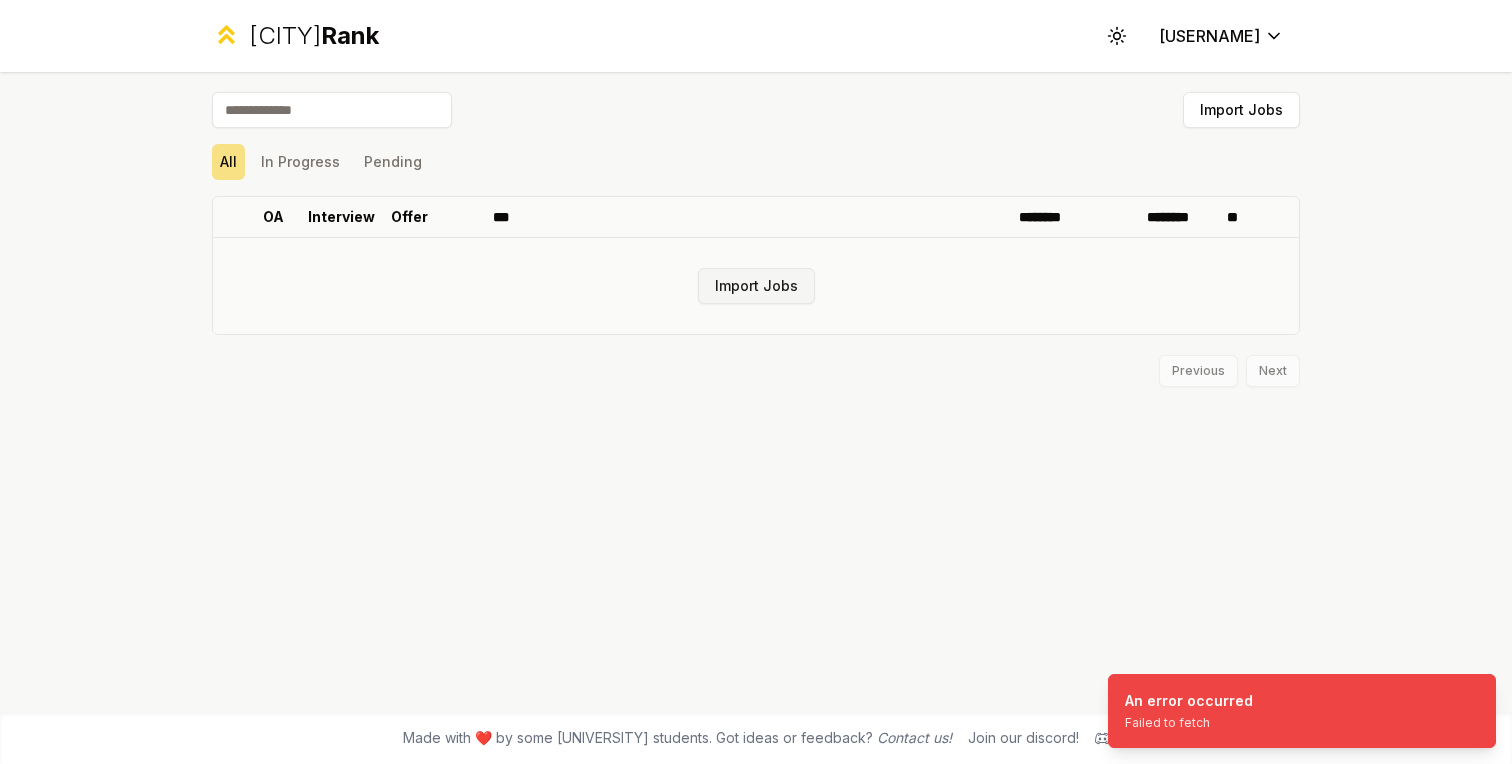 click on "Import Jobs" at bounding box center (756, 286) 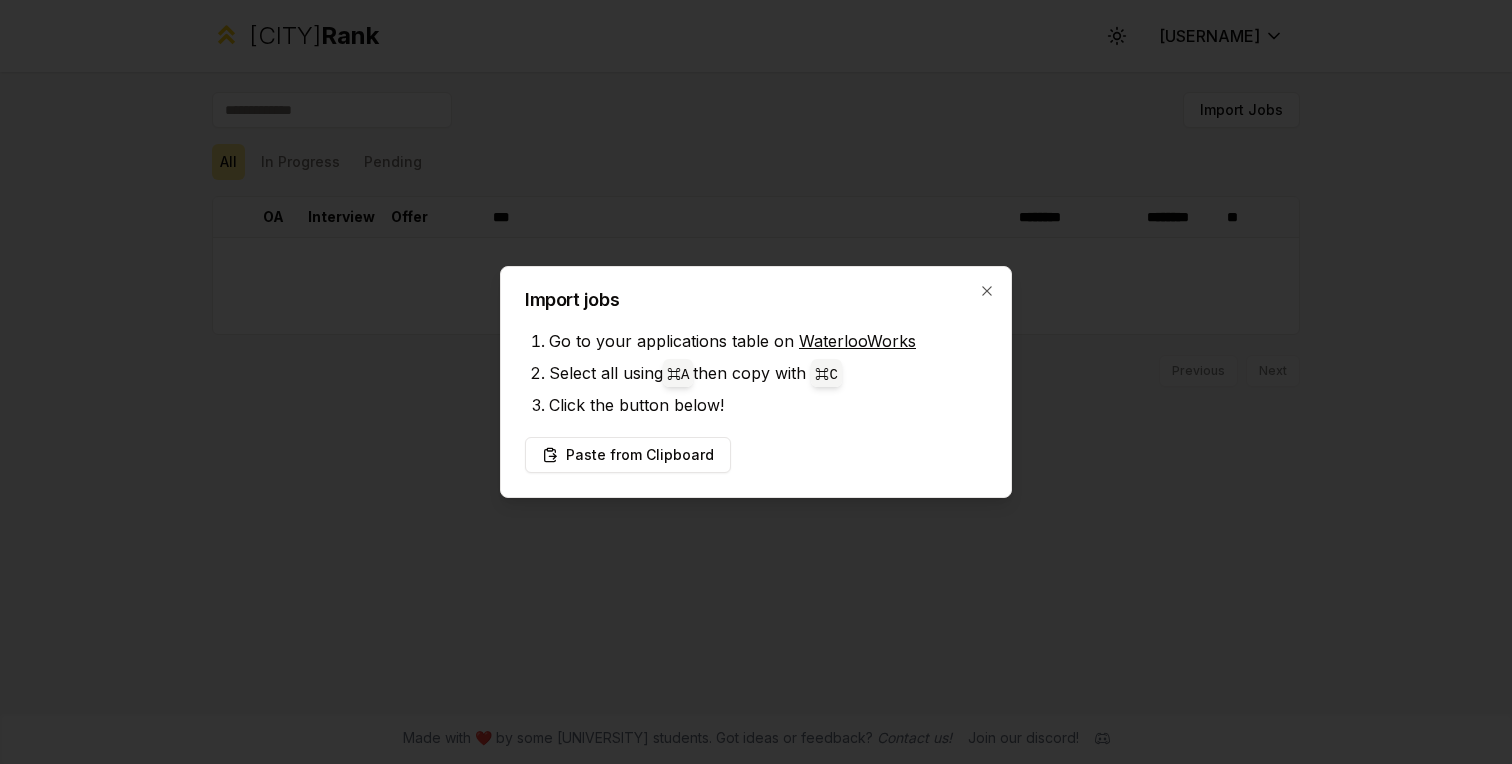 type 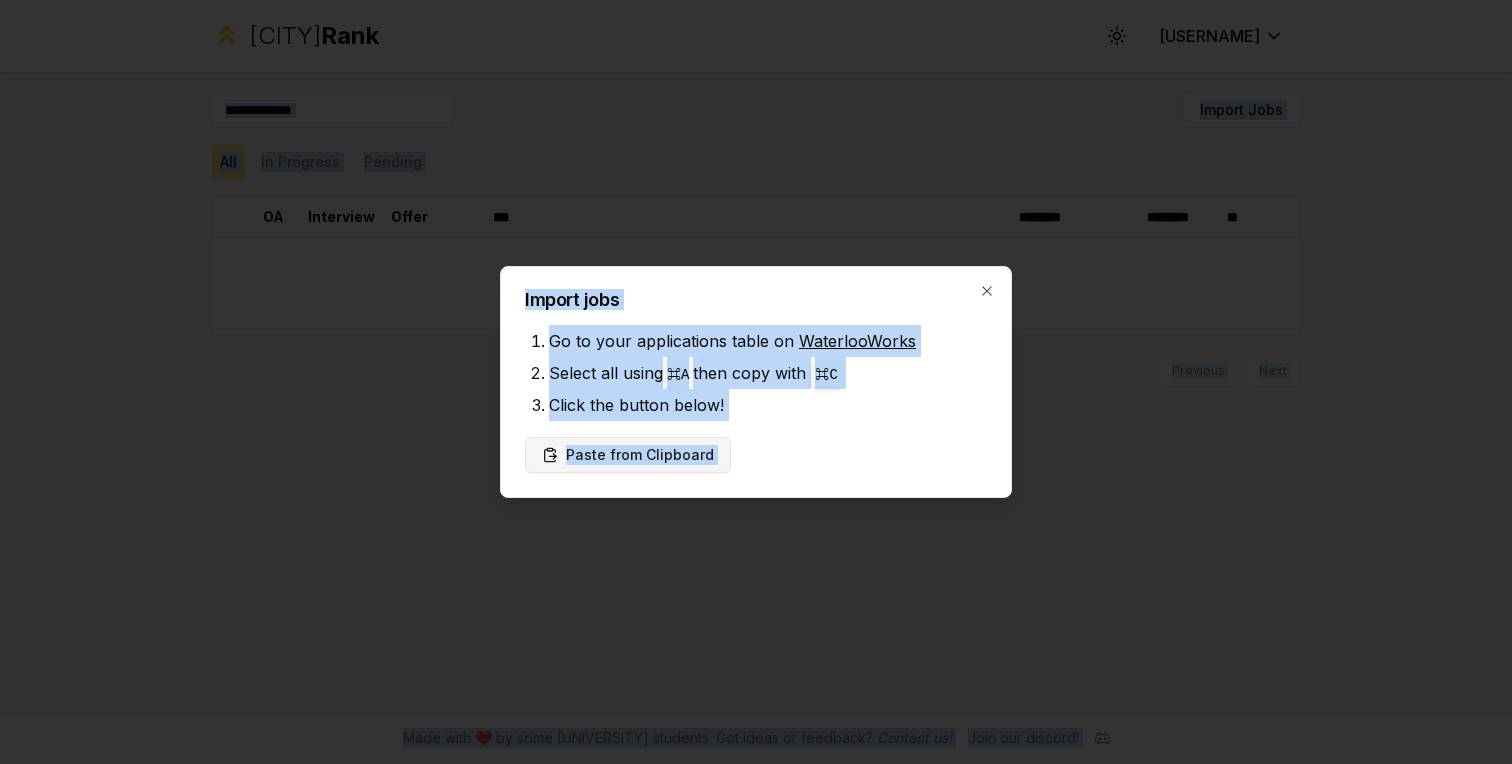 click on "Paste from Clipboard" at bounding box center (628, 455) 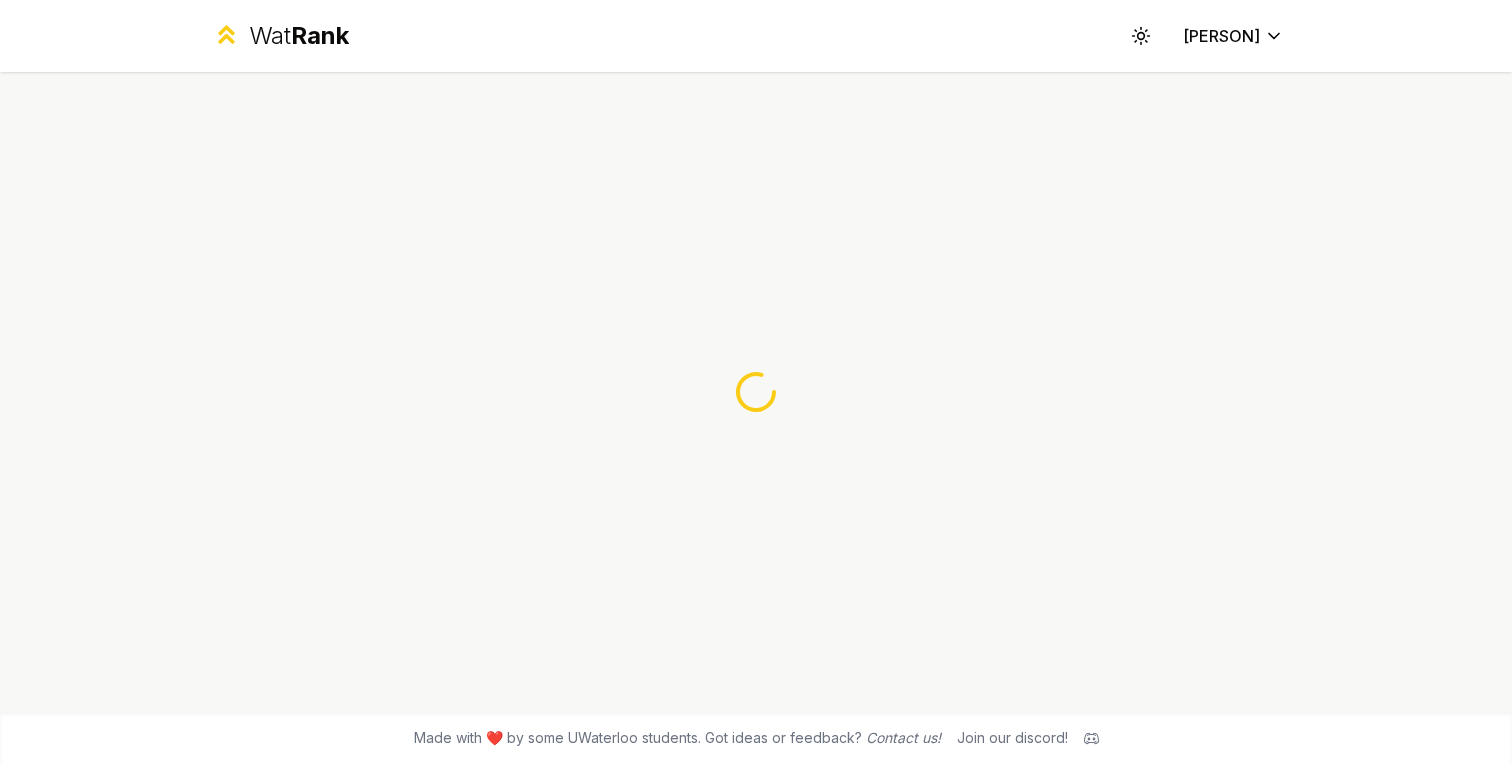 scroll, scrollTop: 0, scrollLeft: 0, axis: both 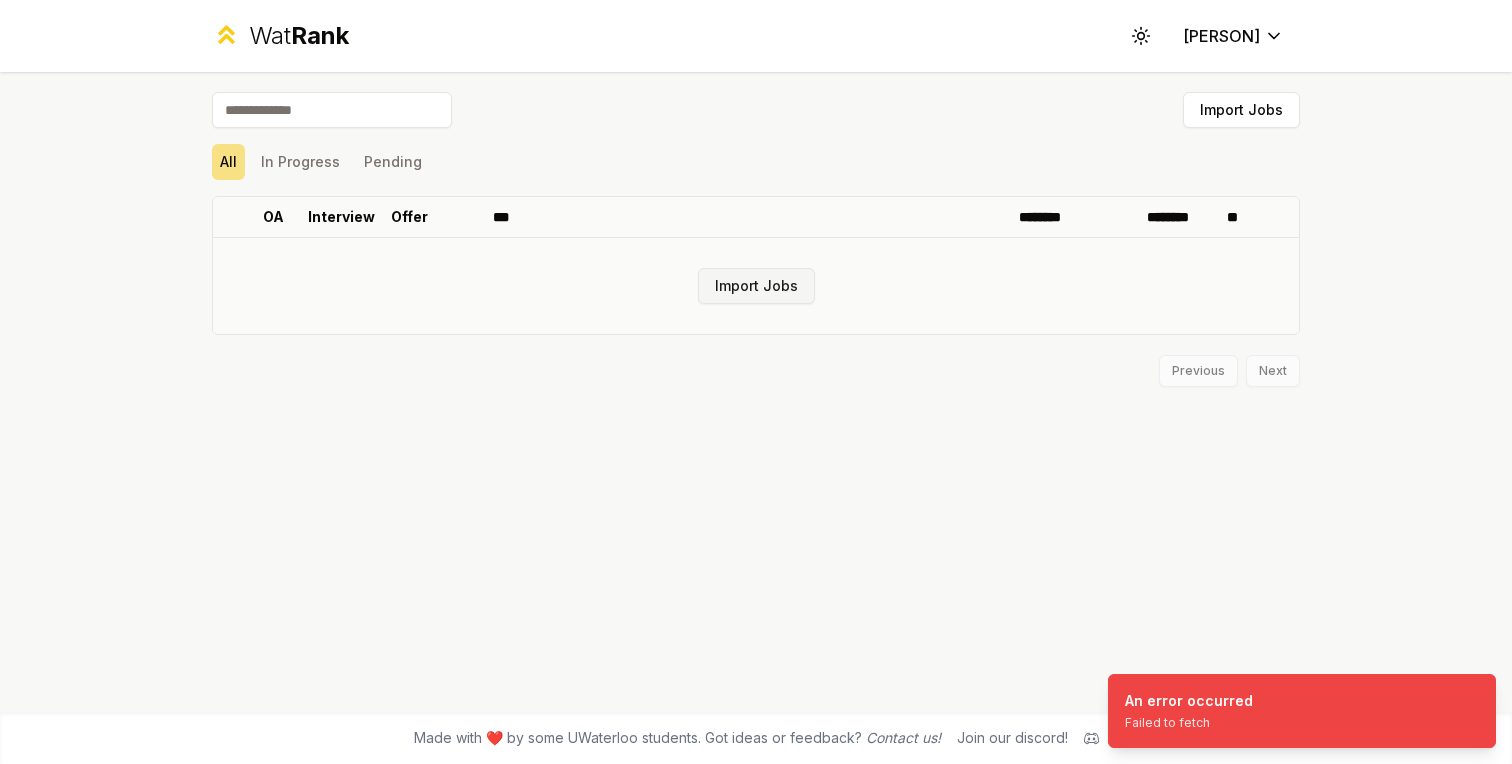 click on "Import Jobs" at bounding box center (756, 286) 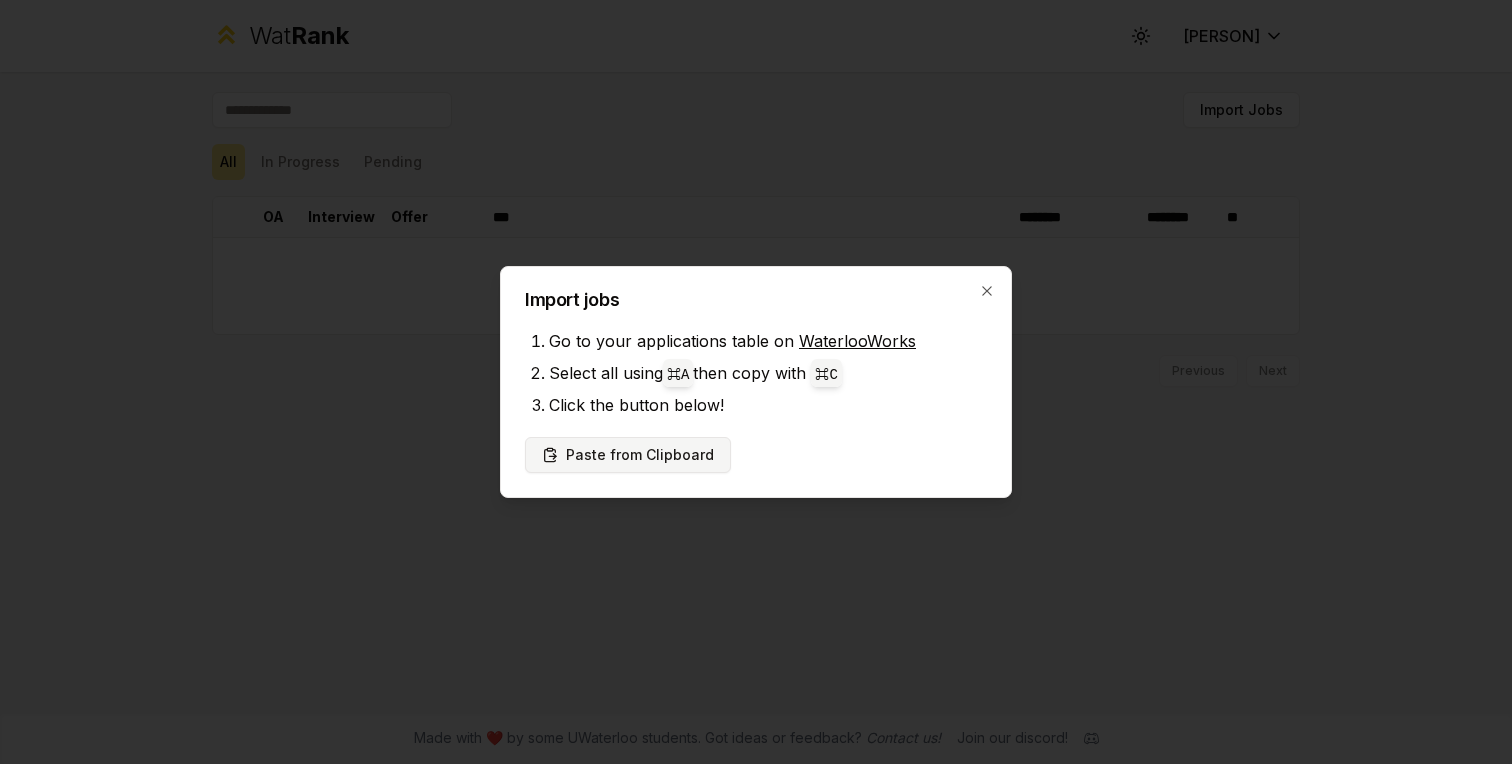 click on "Paste from Clipboard" at bounding box center (628, 455) 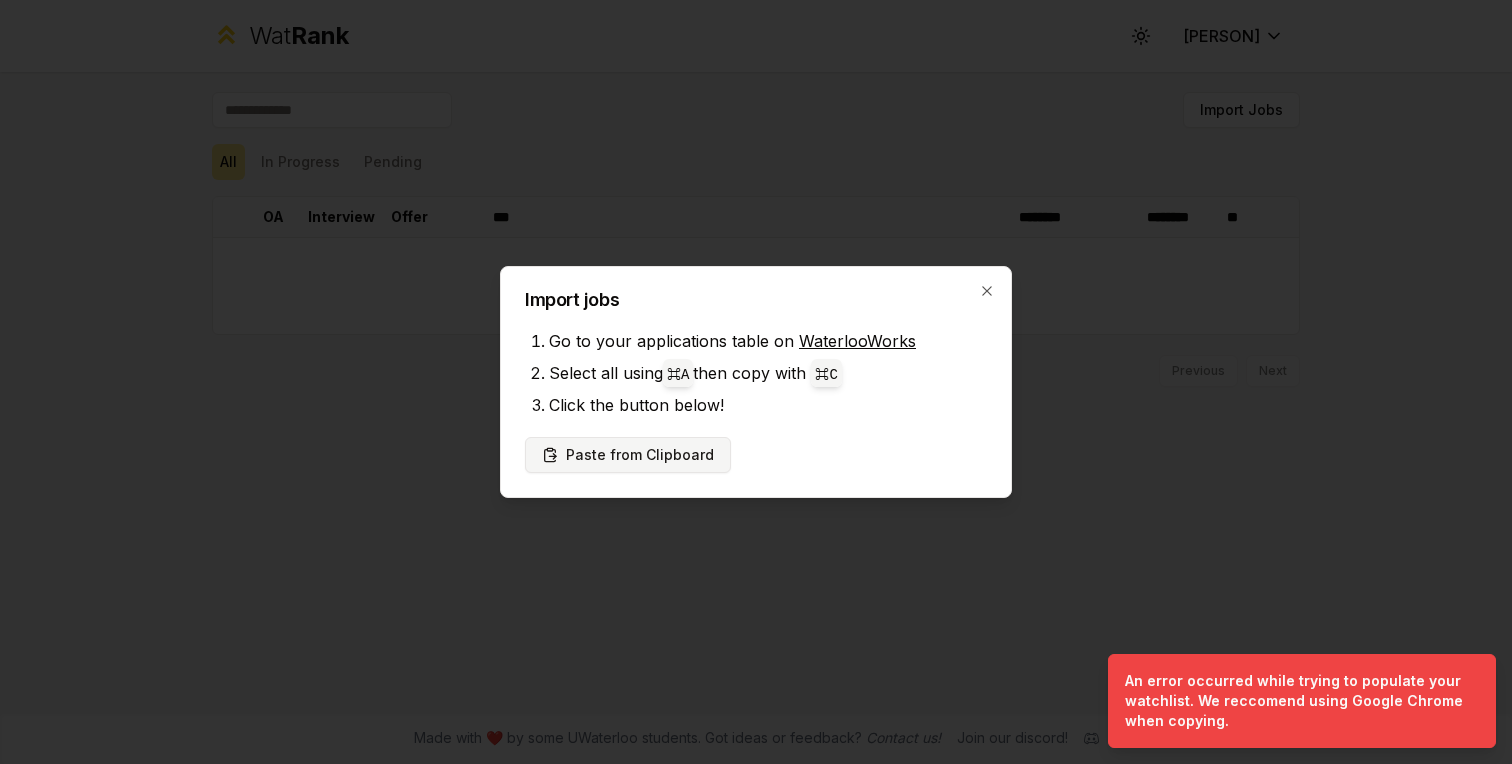 click on "Paste from Clipboard" at bounding box center (628, 455) 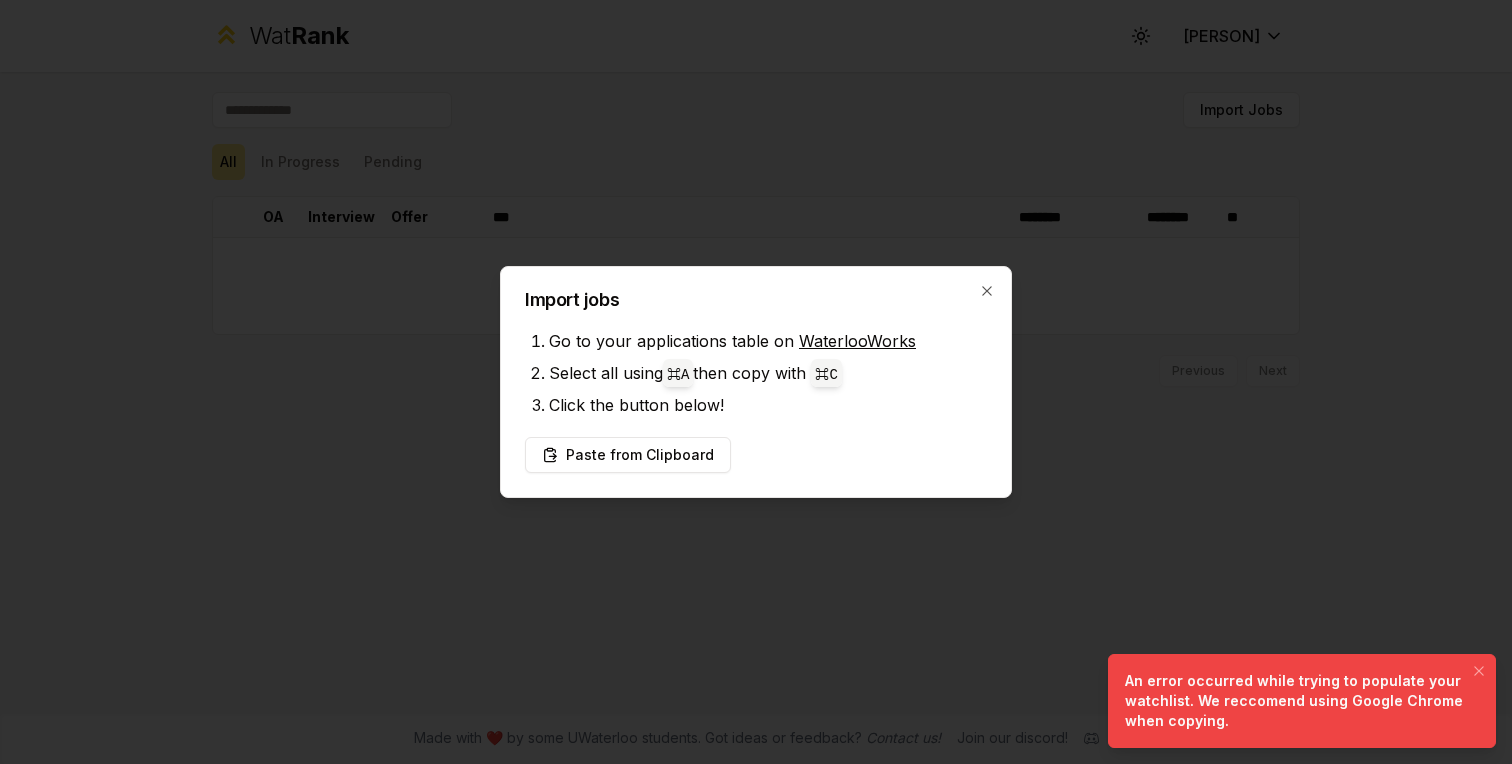 click on "Wat Rank Toggle theme smnguyen Import Jobs All In Progress Pending OA Interview Offer *** ******** ******** ** Import Jobs Previous Next Made with ❤️ by some UWaterloo students. Got ideas or feedback?   Contact us! Join our discord! An error occurred while trying to populate your watchlist. We reccomend using Google Chrome when copying. Import jobs Go to your applications table on   WaterlooWorks Select all using  ⌘  A  then copy with   ⌘  C Click the button below! Paste from Clipboard Close" at bounding box center [756, 382] 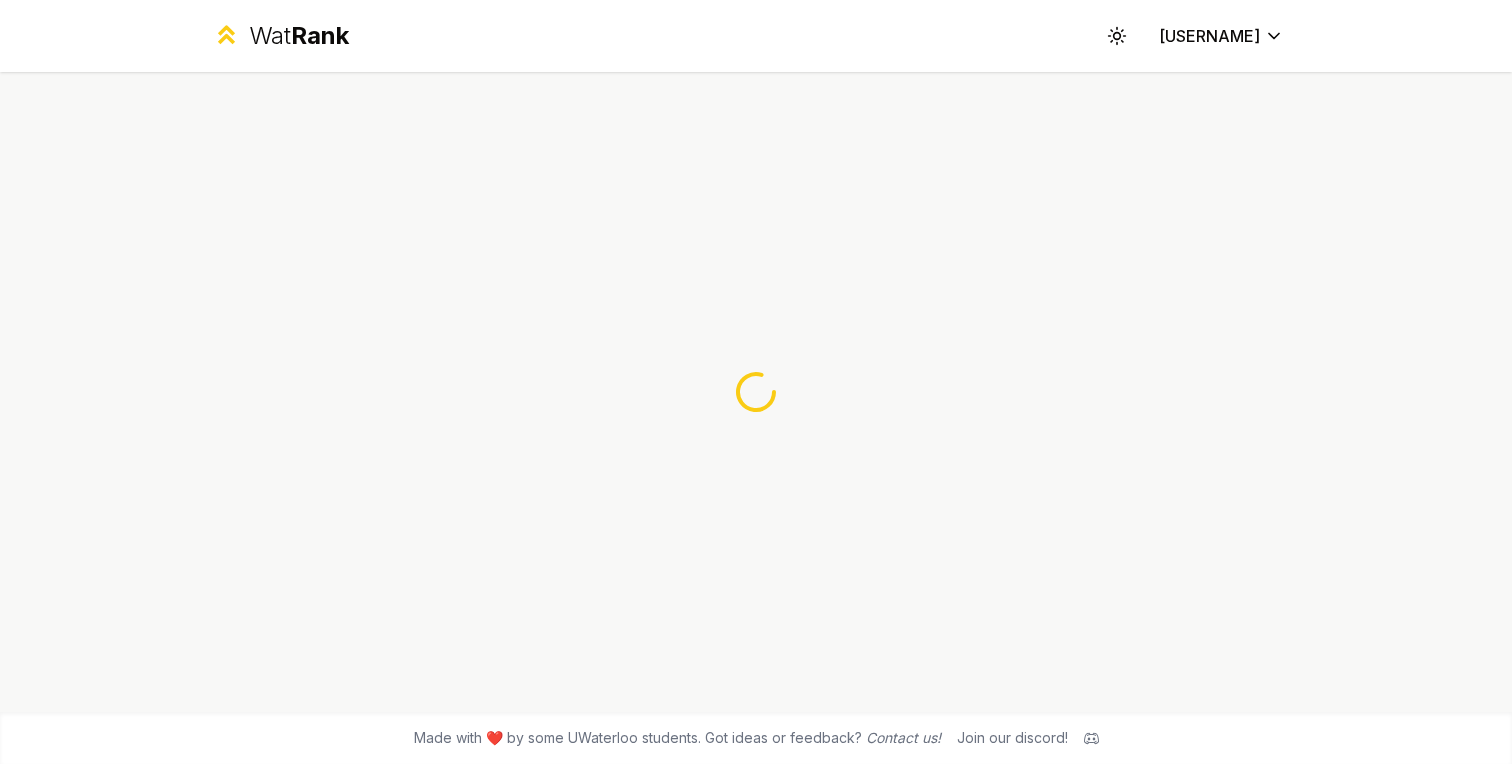 scroll, scrollTop: 0, scrollLeft: 0, axis: both 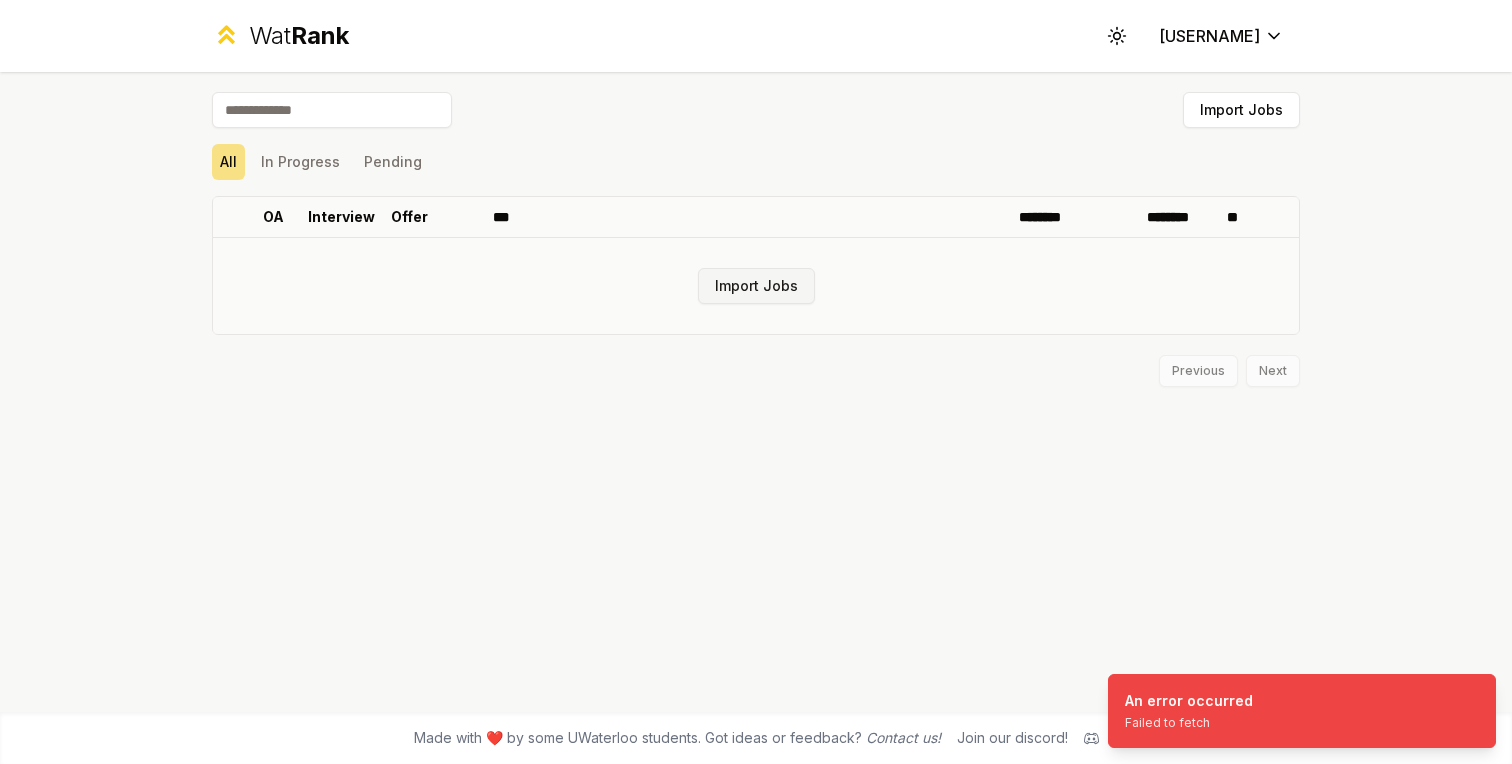 click on "Import Jobs" at bounding box center (756, 286) 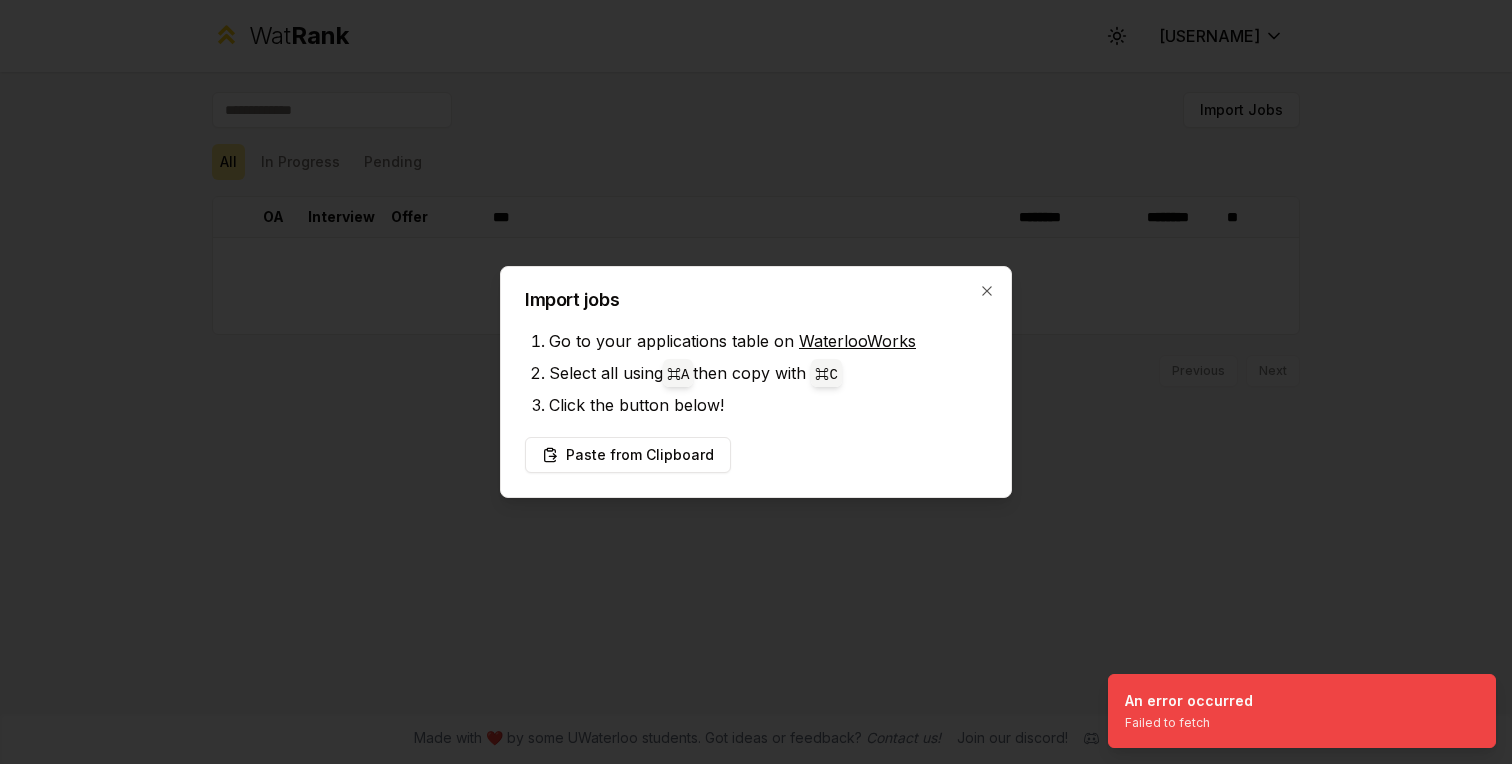 type 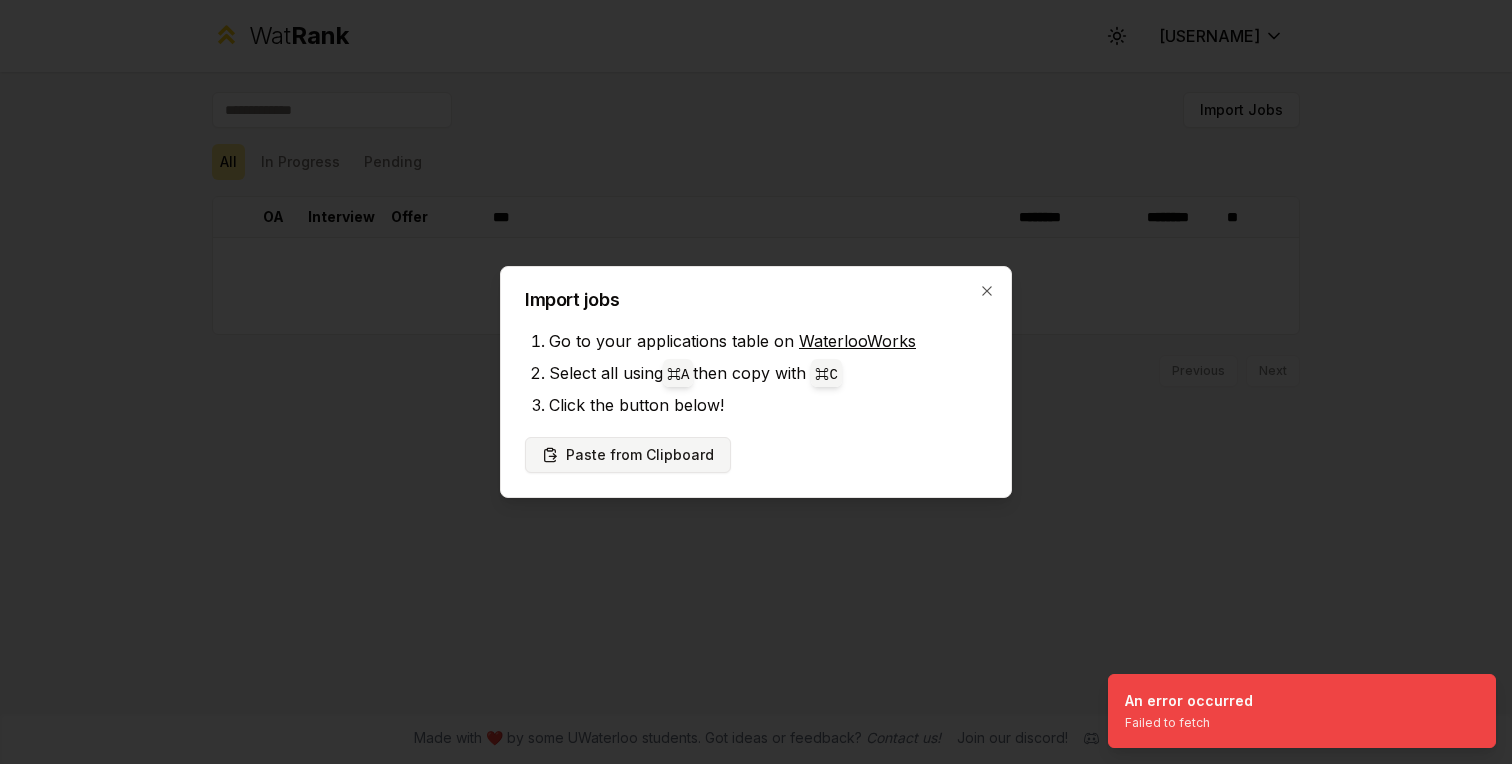 click on "Paste from Clipboard" at bounding box center (628, 455) 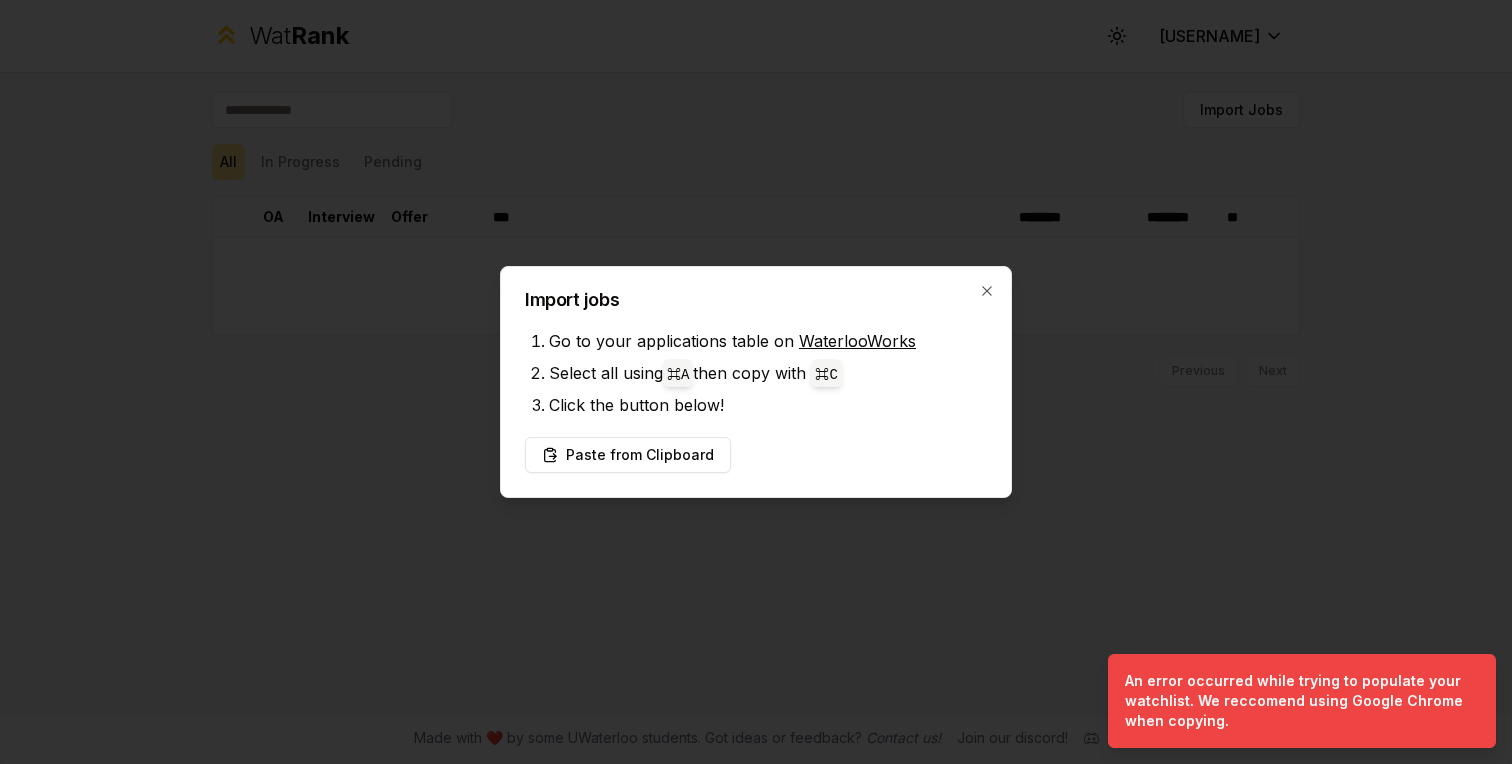 click on "Import jobs Go to your applications table on WaterlooWorks Select all using [KEY] [KEY] then copy with [KEY] Click the button below! Paste from Clipboard Close" at bounding box center [756, 382] 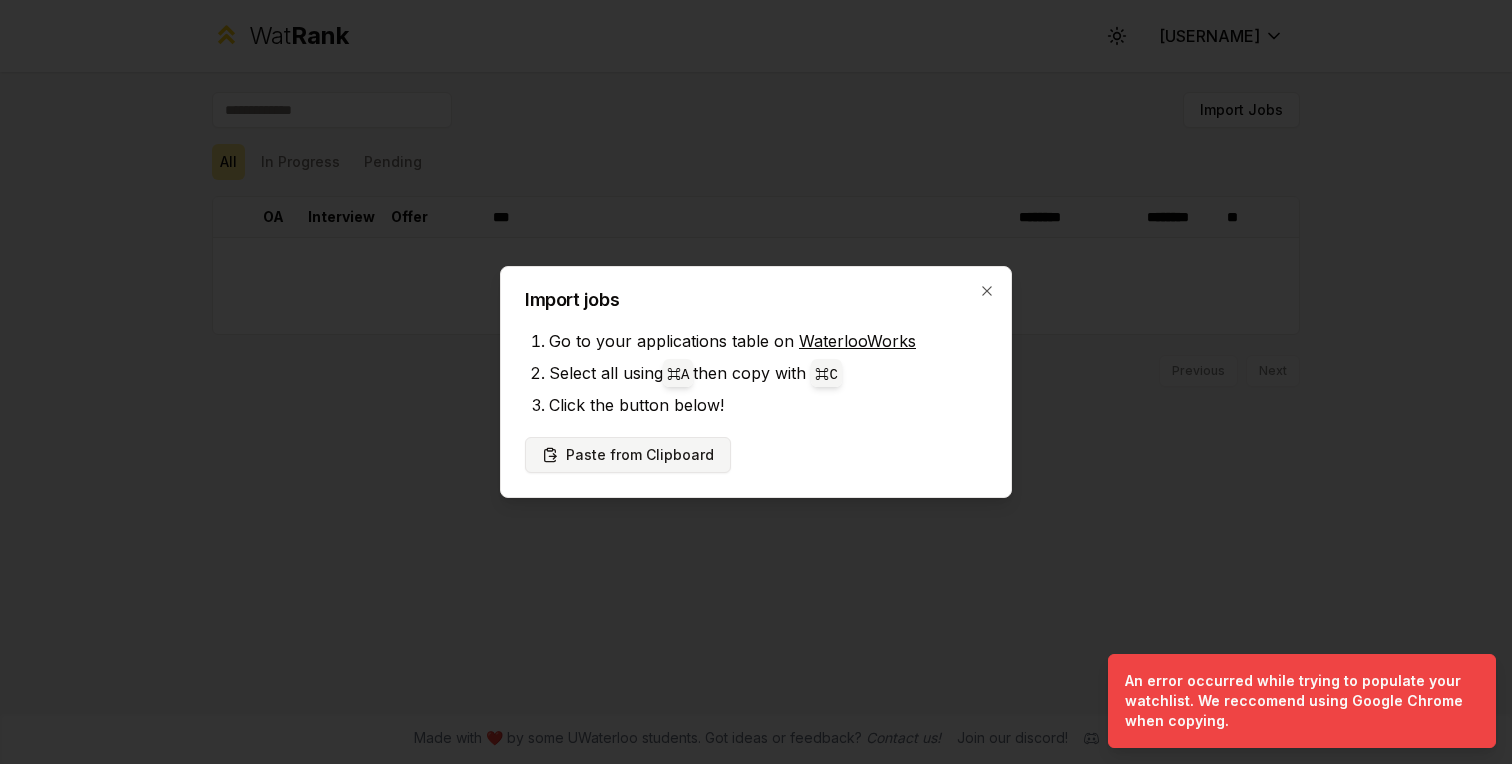 click on "Paste from Clipboard" at bounding box center (628, 455) 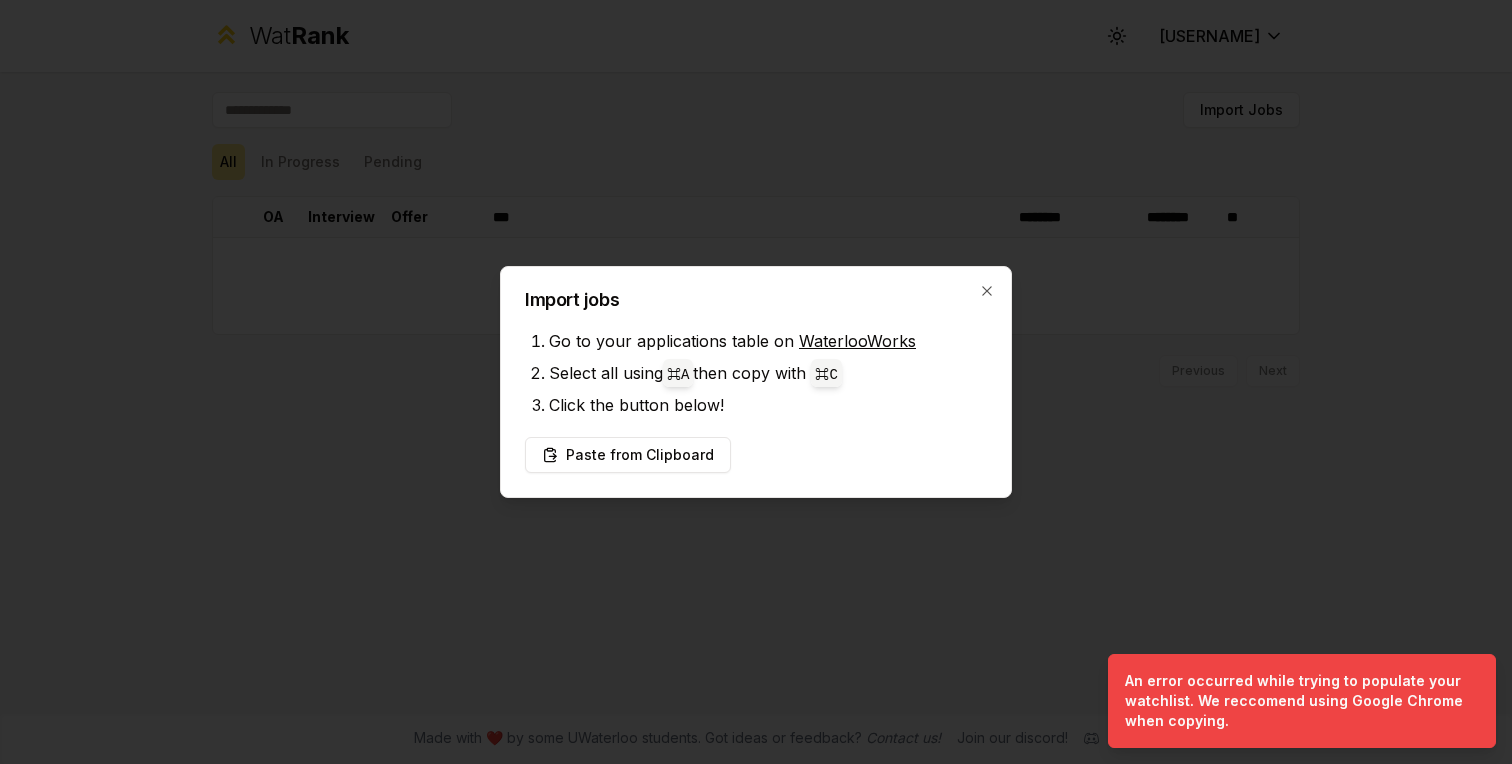 click on "Import jobs Go to your applications table on WaterlooWorks Select all using [KEY] [KEY] then copy with [KEY] Click the button below! Paste from Clipboard Close" at bounding box center [756, 382] 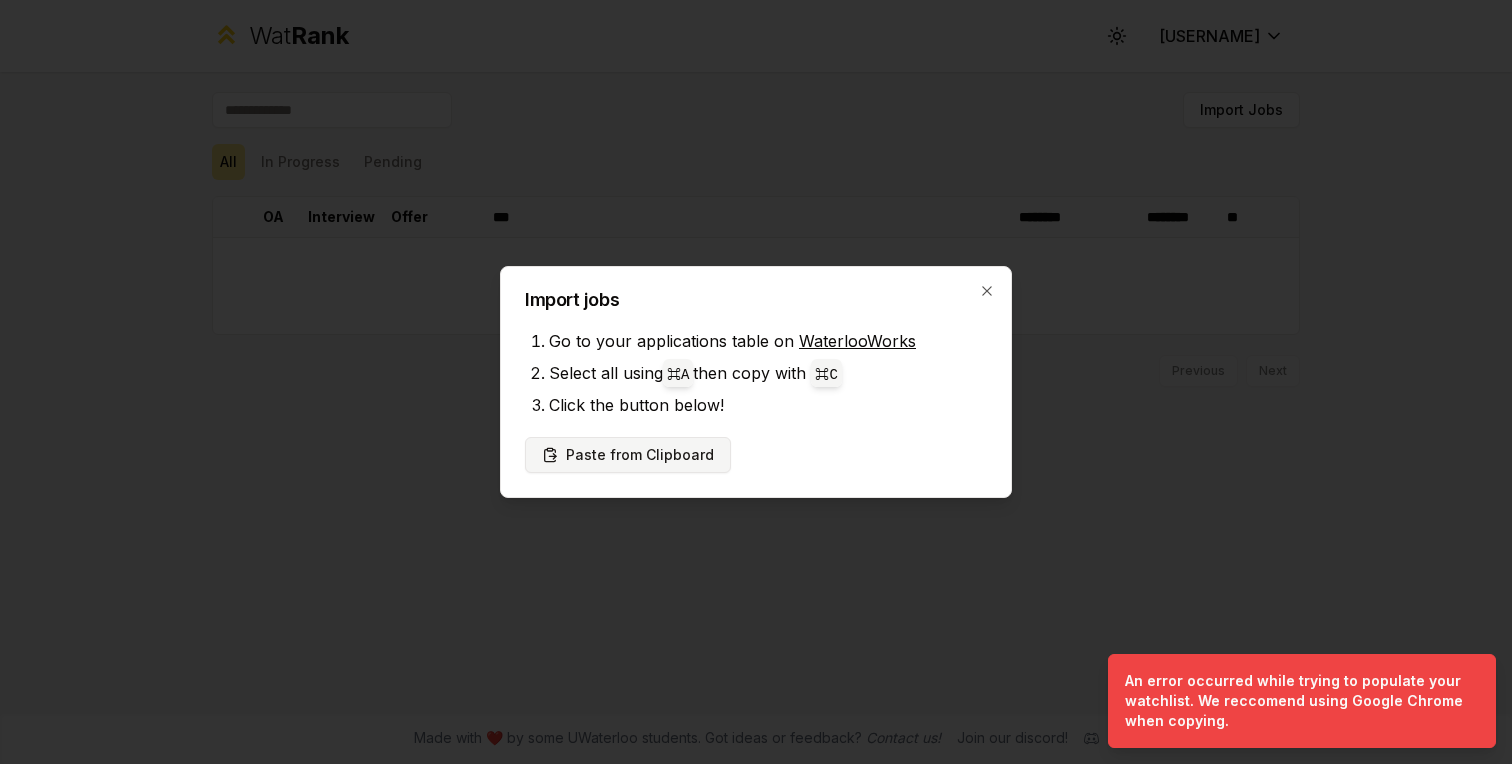 click on "Paste from Clipboard" at bounding box center (628, 455) 